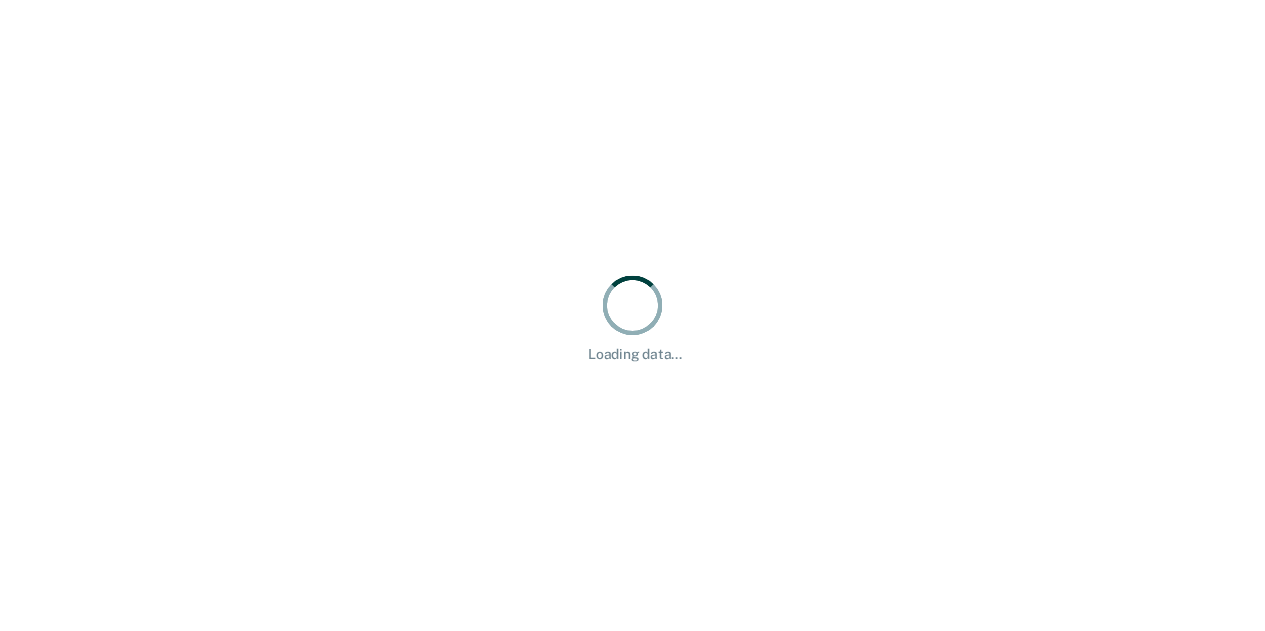 scroll, scrollTop: 0, scrollLeft: 0, axis: both 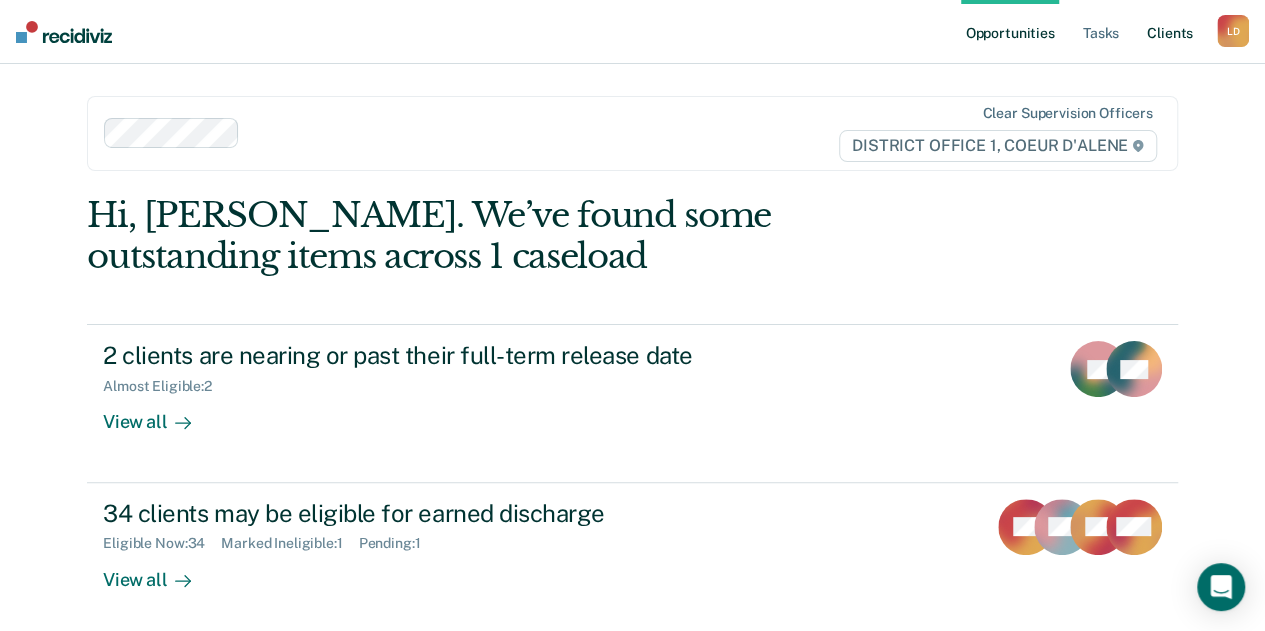 click on "Client s" at bounding box center [1170, 32] 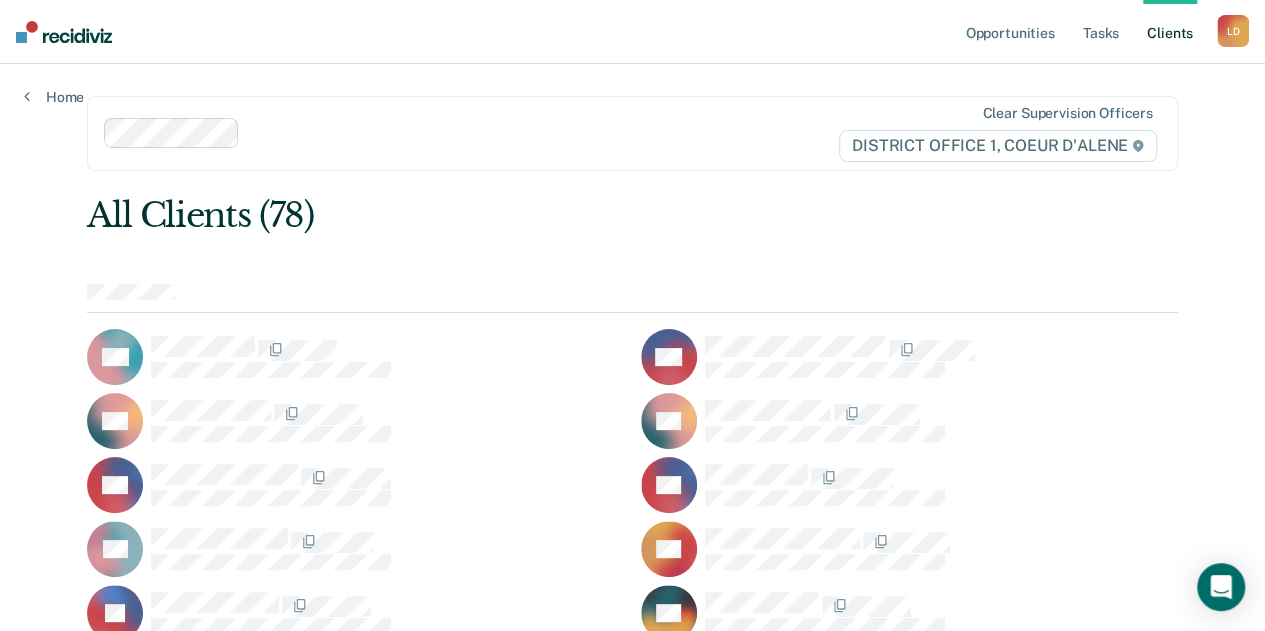 scroll, scrollTop: 200, scrollLeft: 0, axis: vertical 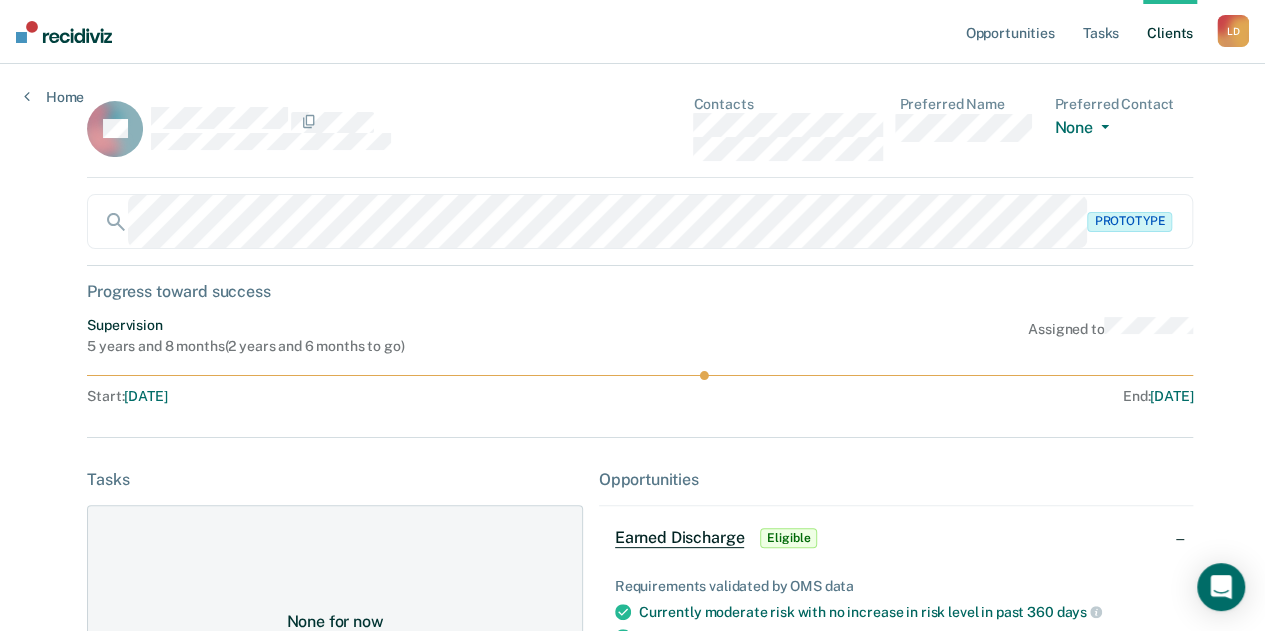 click on "RB   Contacts Preferred Name Preferred Contact None Call Text Email None" at bounding box center [640, 137] 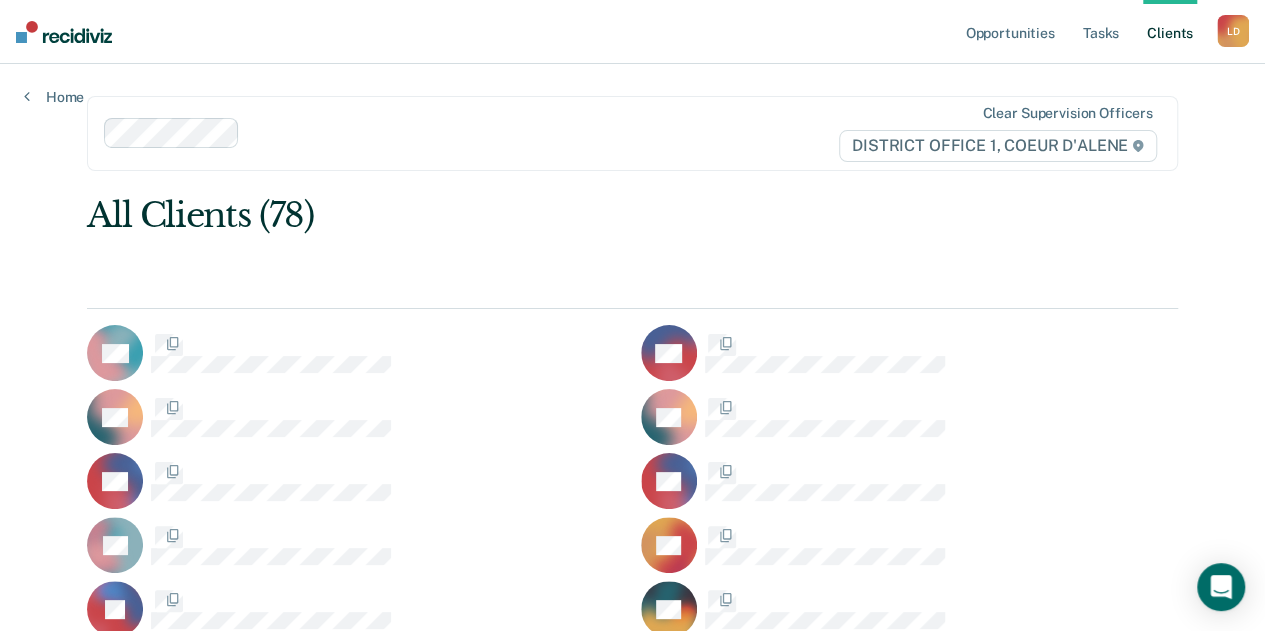 scroll, scrollTop: 200, scrollLeft: 0, axis: vertical 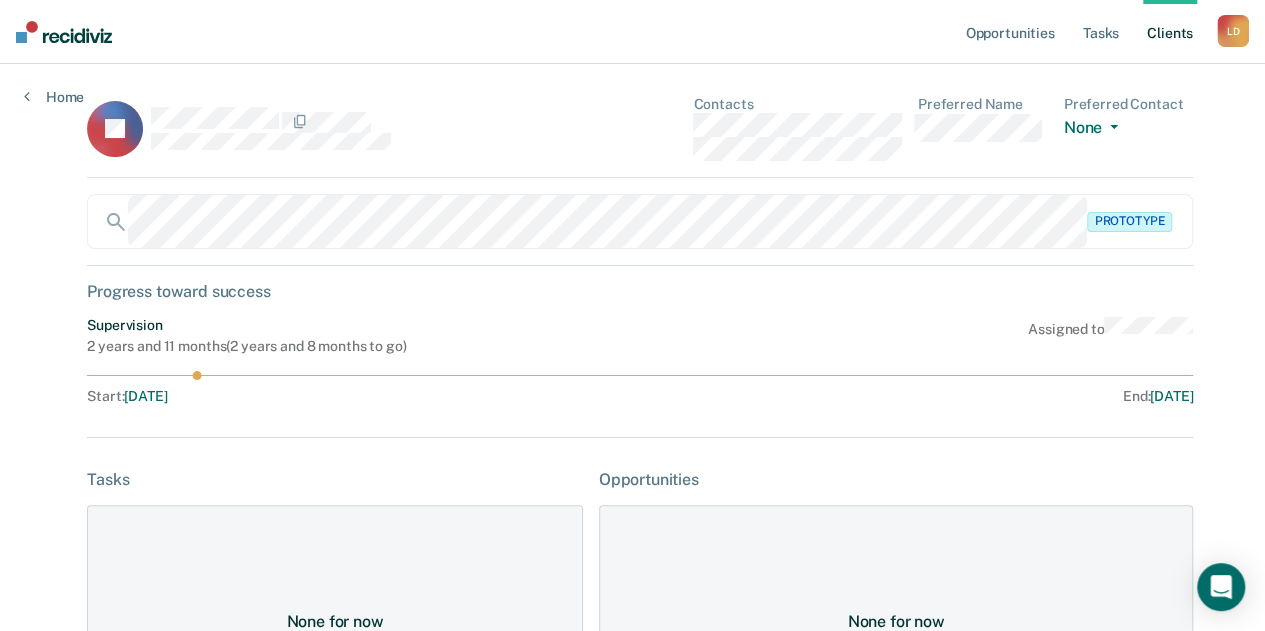 click on "JB   Contacts Preferred Name Preferred Contact None Call Text Email None" at bounding box center [640, 137] 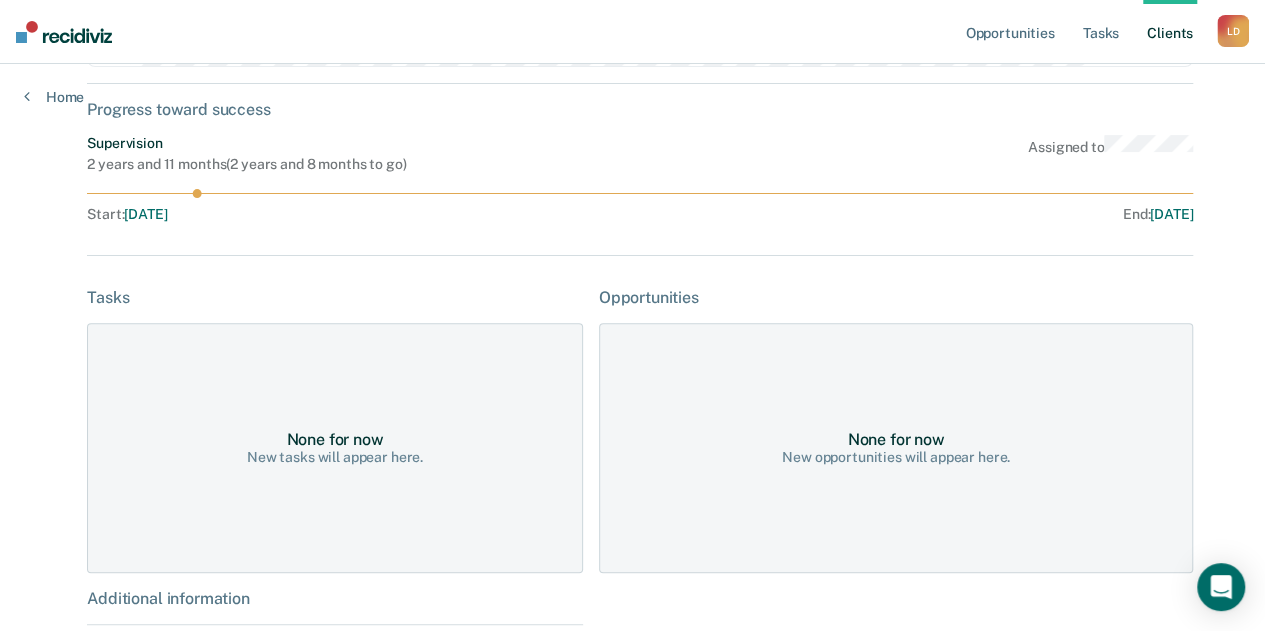 scroll, scrollTop: 446, scrollLeft: 0, axis: vertical 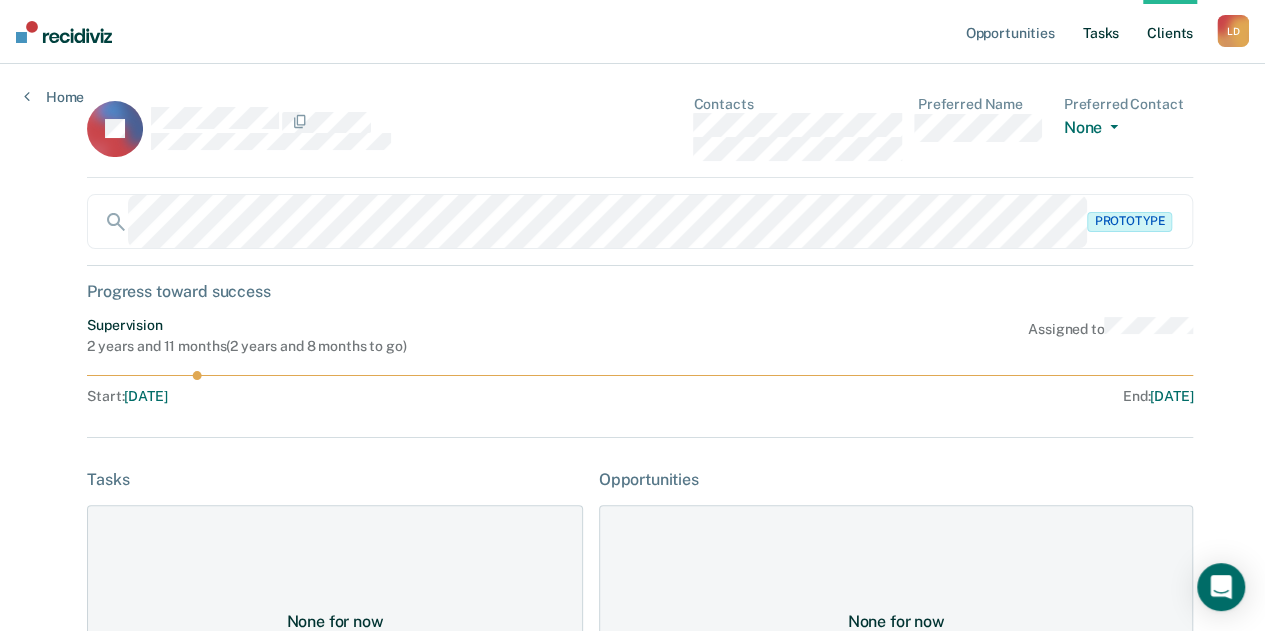 click on "Tasks" at bounding box center [1101, 32] 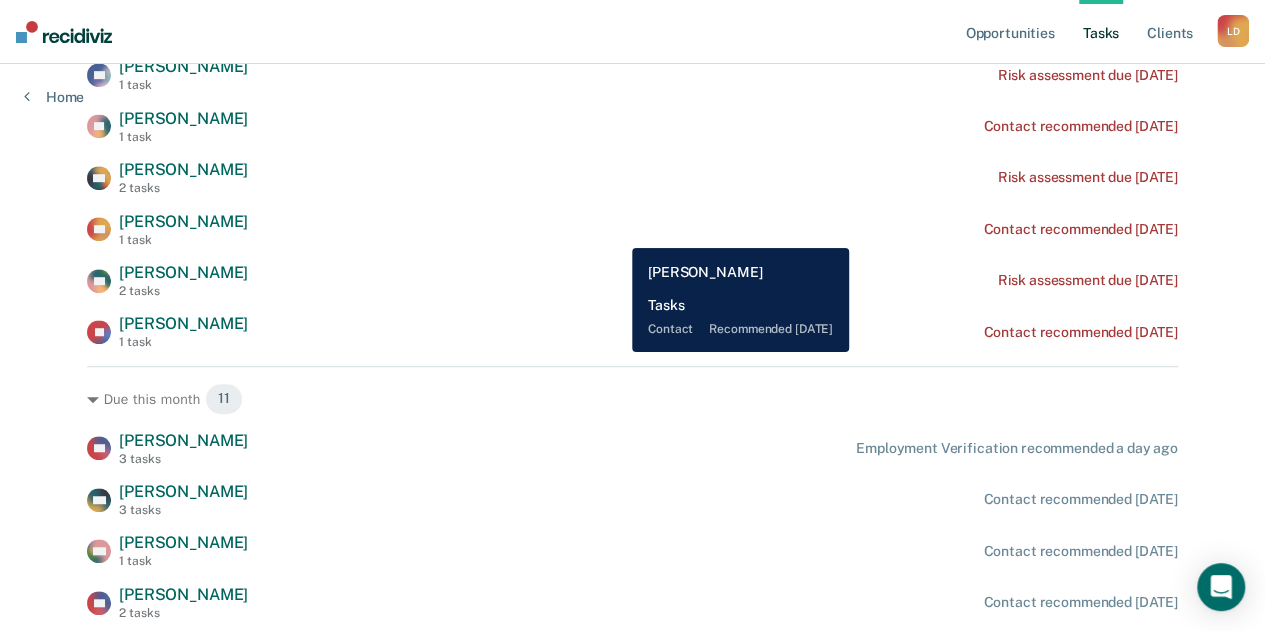 scroll, scrollTop: 447, scrollLeft: 0, axis: vertical 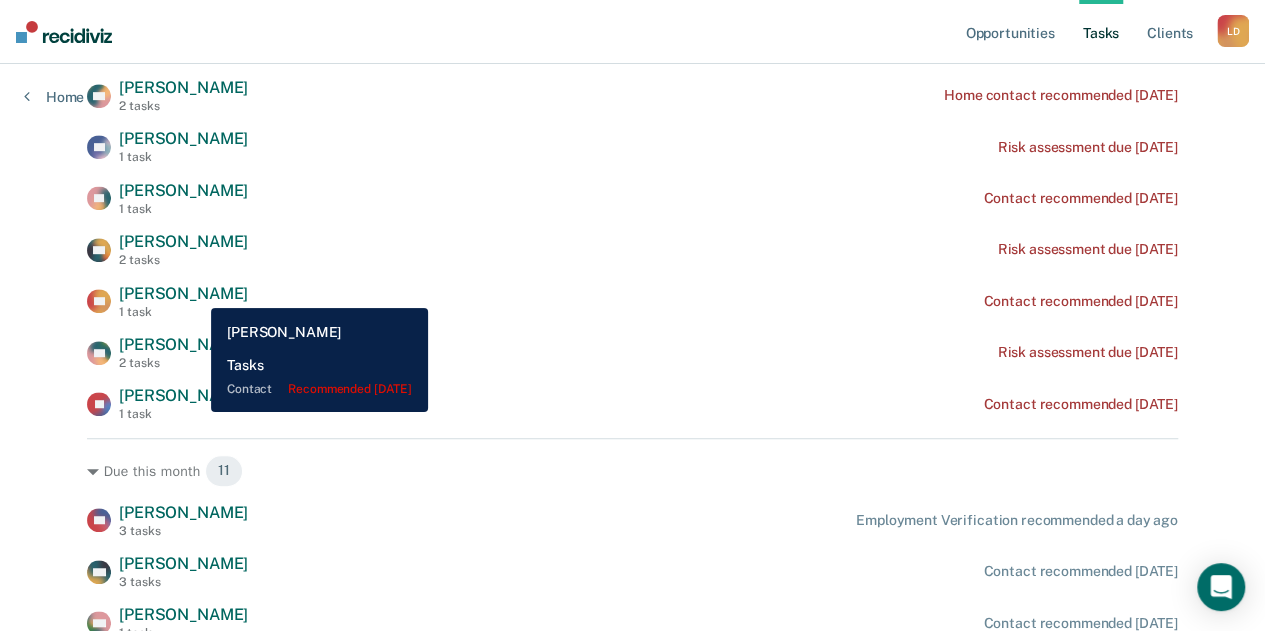 click on "[PERSON_NAME]" at bounding box center [183, 293] 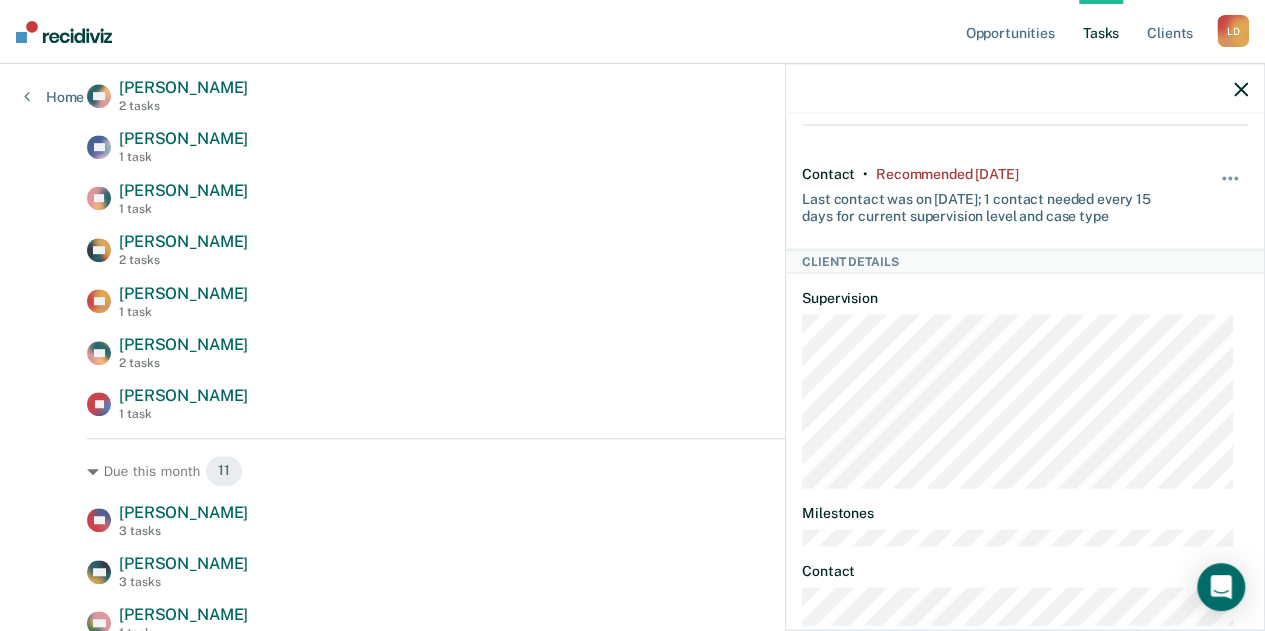 scroll, scrollTop: 236, scrollLeft: 0, axis: vertical 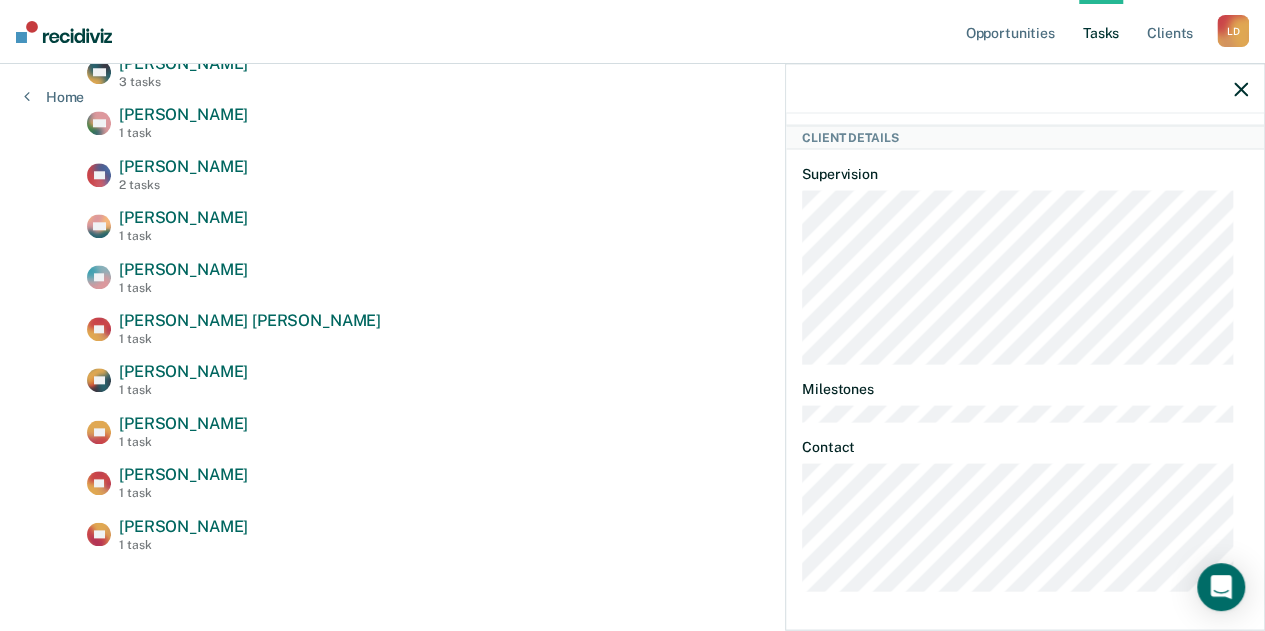 click 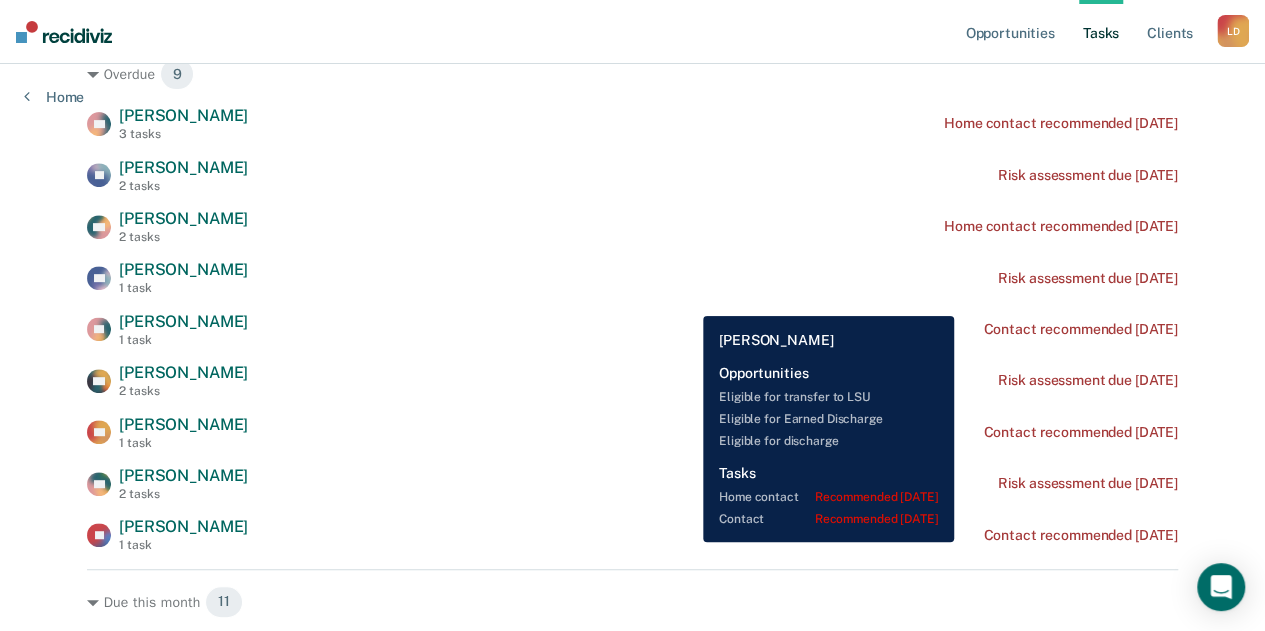 scroll, scrollTop: 347, scrollLeft: 0, axis: vertical 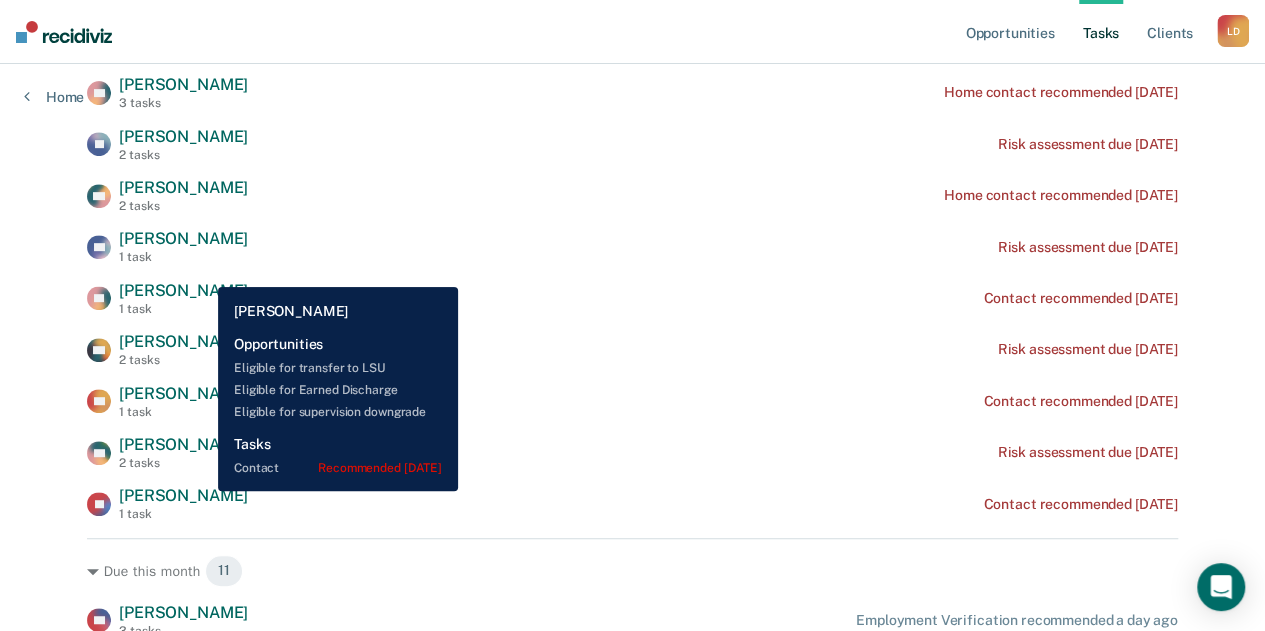 click on "[PERSON_NAME]" at bounding box center (183, 495) 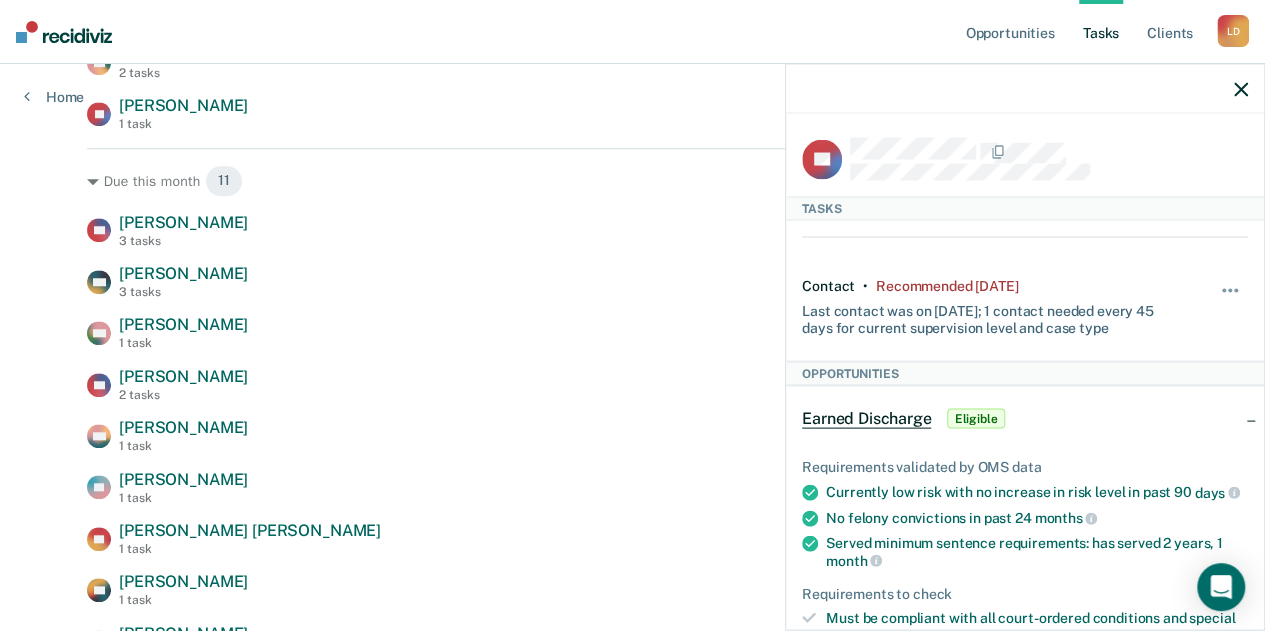 scroll, scrollTop: 747, scrollLeft: 0, axis: vertical 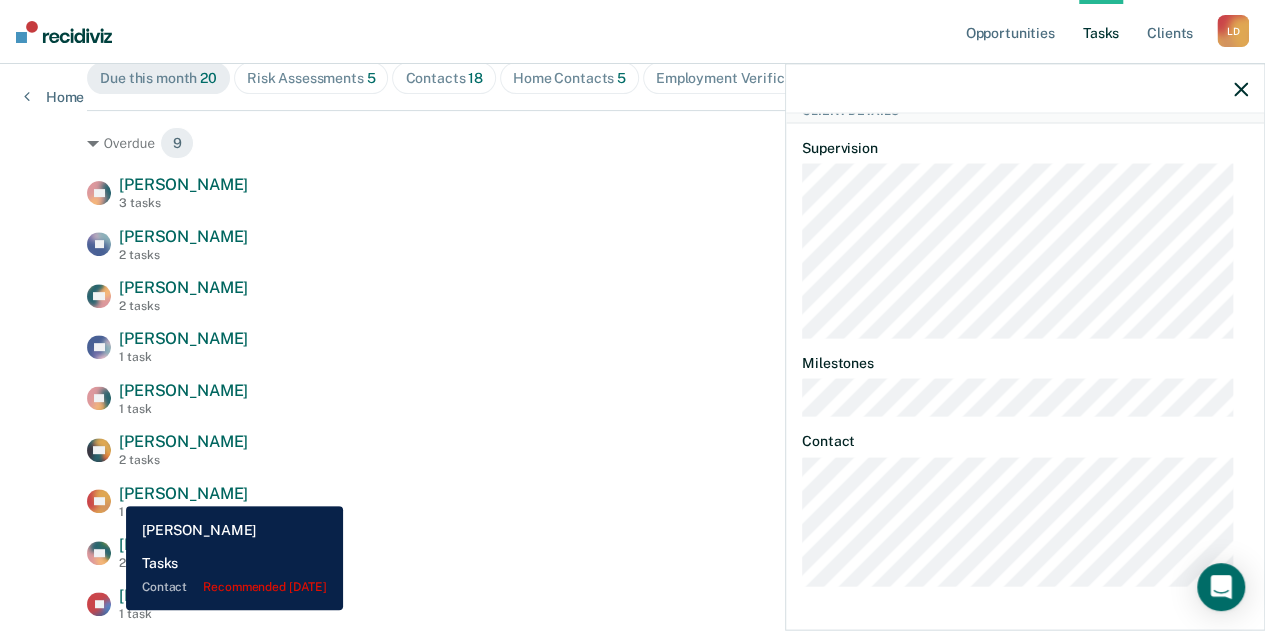 drag, startPoint x: 250, startPoint y: 492, endPoint x: 156, endPoint y: 486, distance: 94.19129 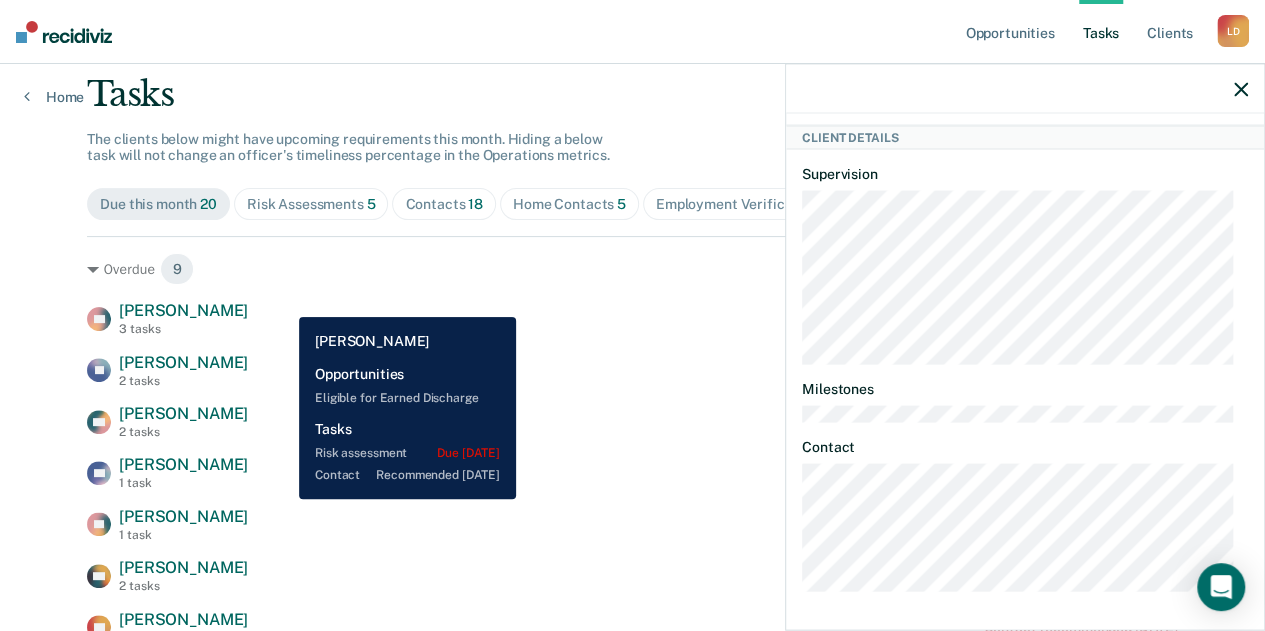 scroll, scrollTop: 300, scrollLeft: 0, axis: vertical 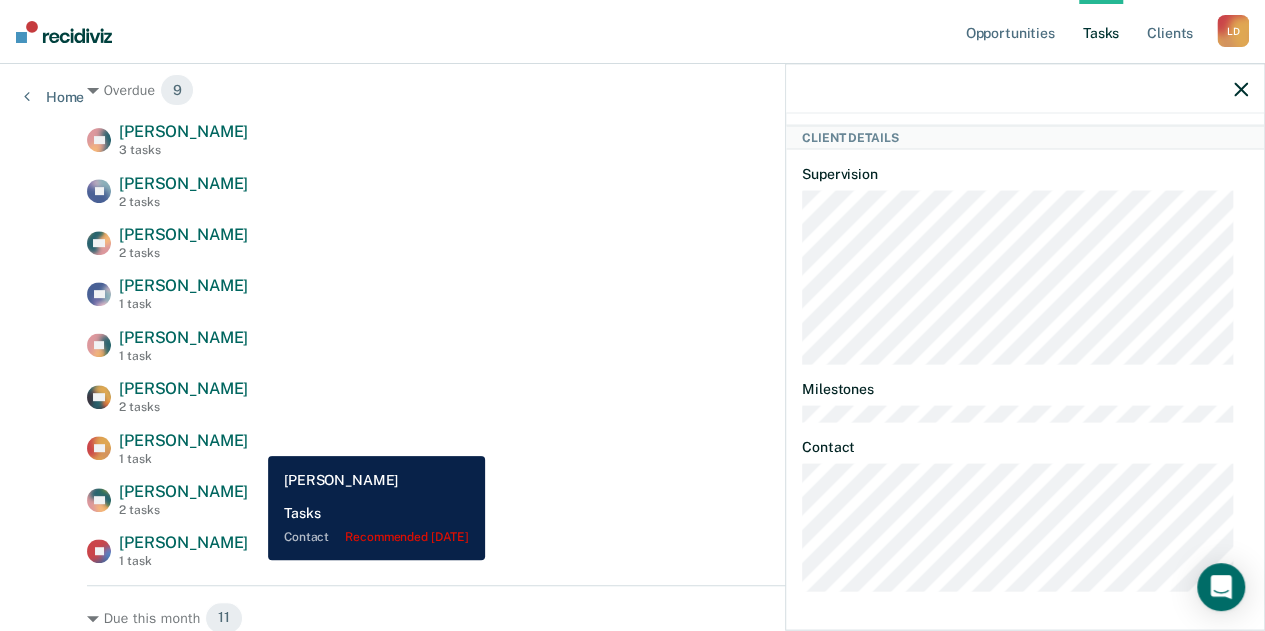click on "[PERSON_NAME] 1 task Contact recommended [DATE]" at bounding box center (632, 448) 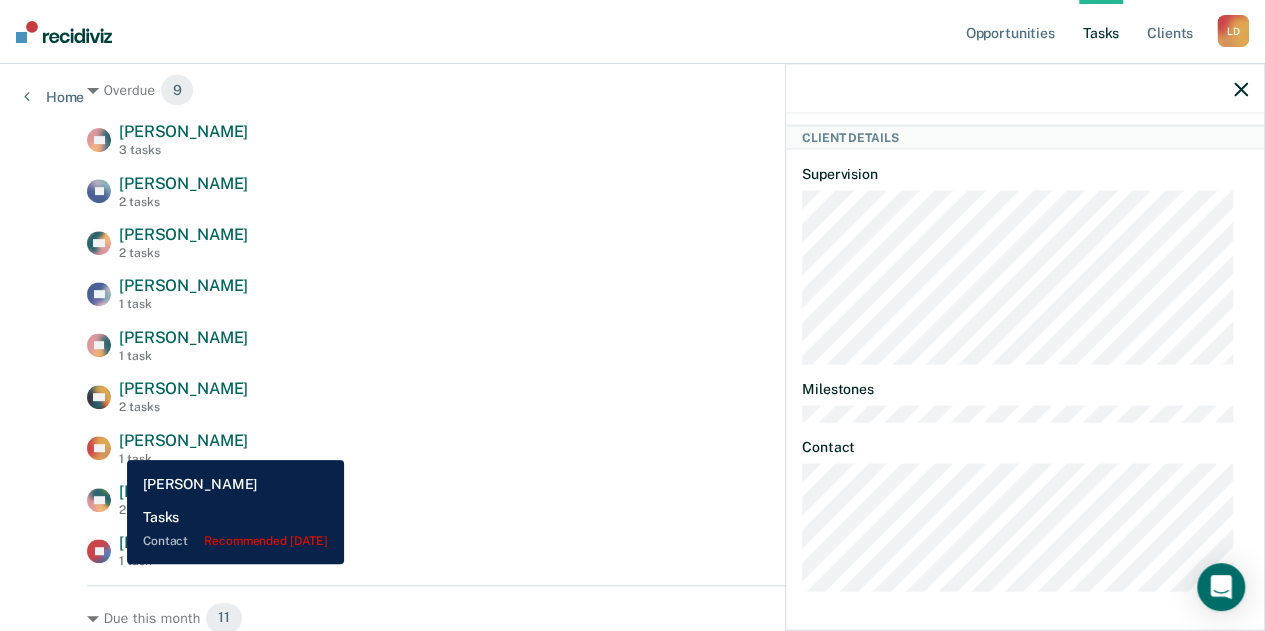 drag, startPoint x: 253, startPoint y: 443, endPoint x: 112, endPoint y: 445, distance: 141.01419 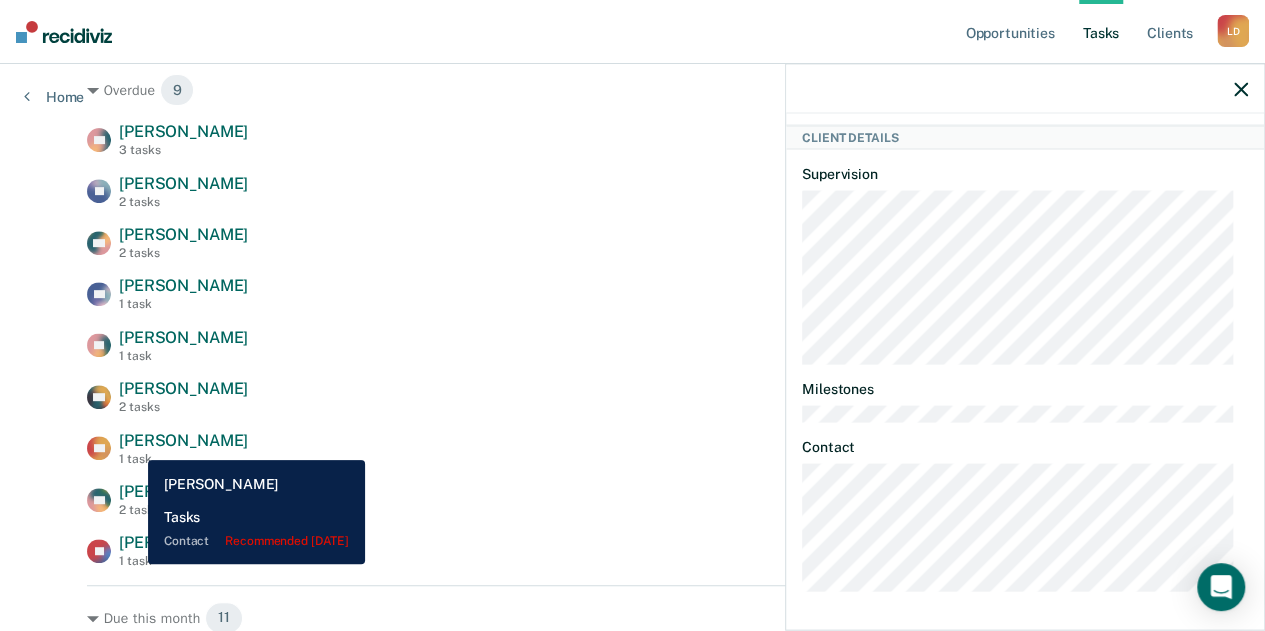copy on "[PERSON_NAME]" 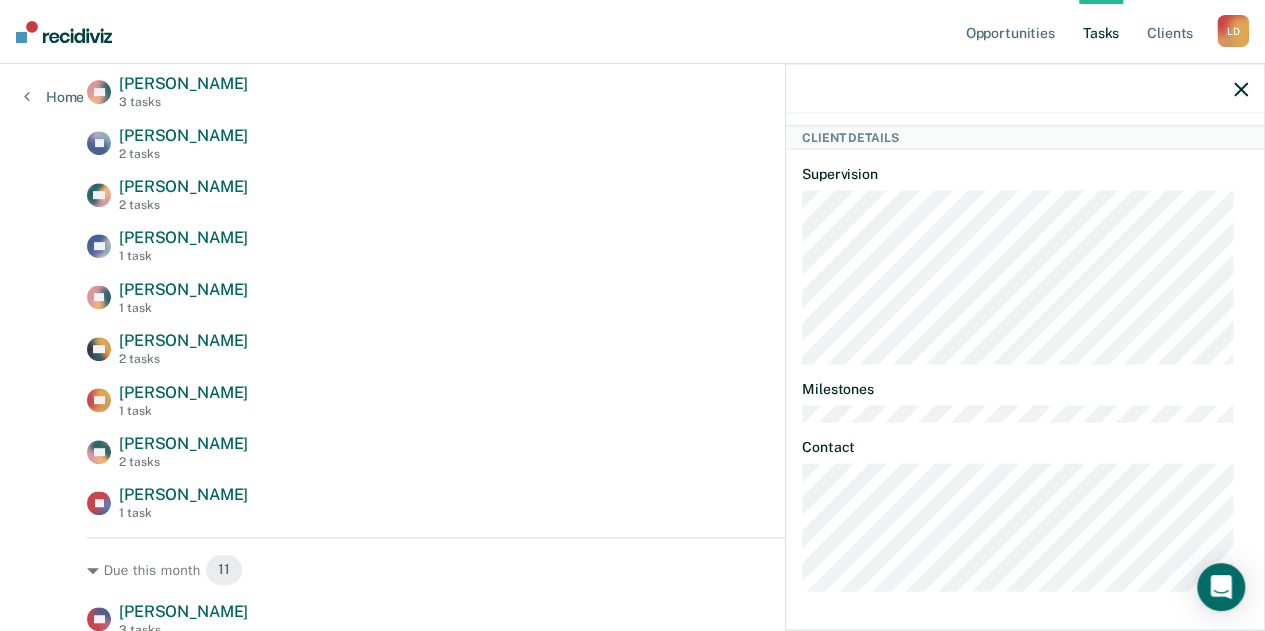 scroll, scrollTop: 400, scrollLeft: 0, axis: vertical 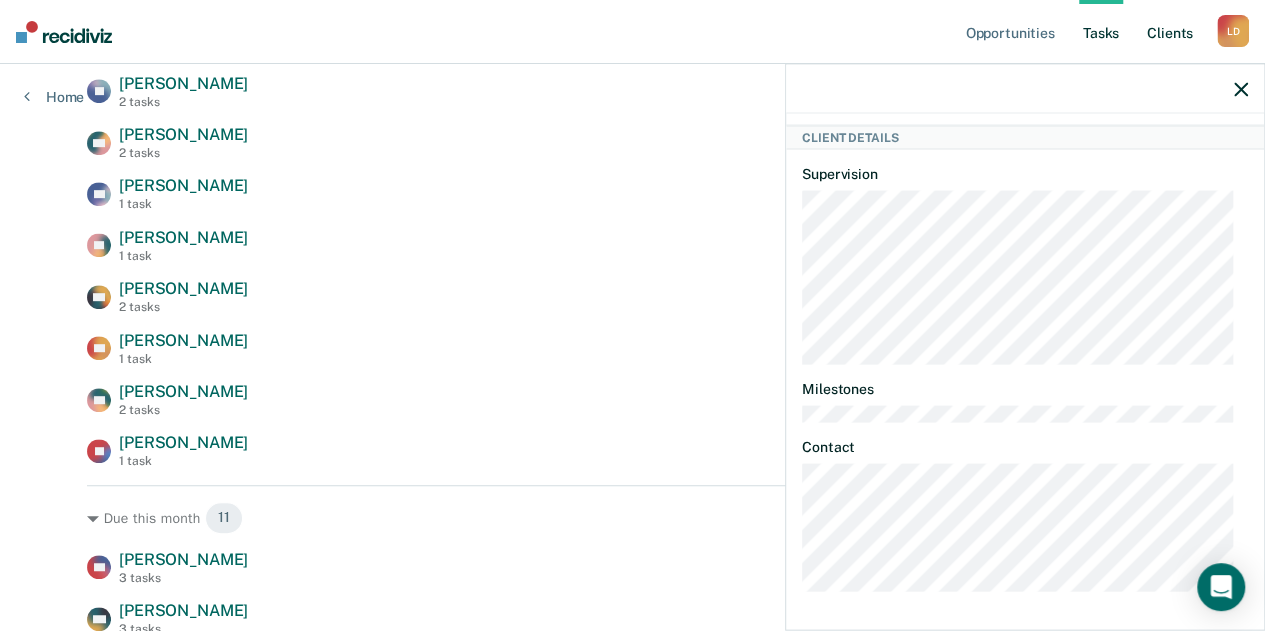click on "Client s" at bounding box center (1170, 32) 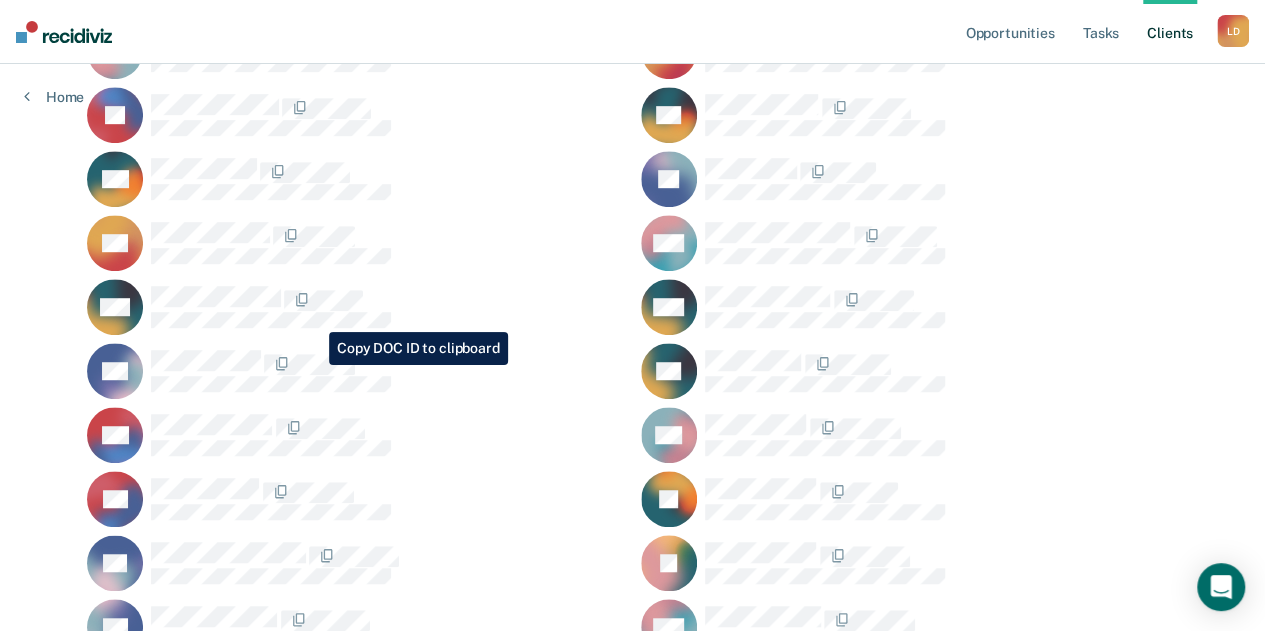 scroll, scrollTop: 500, scrollLeft: 0, axis: vertical 